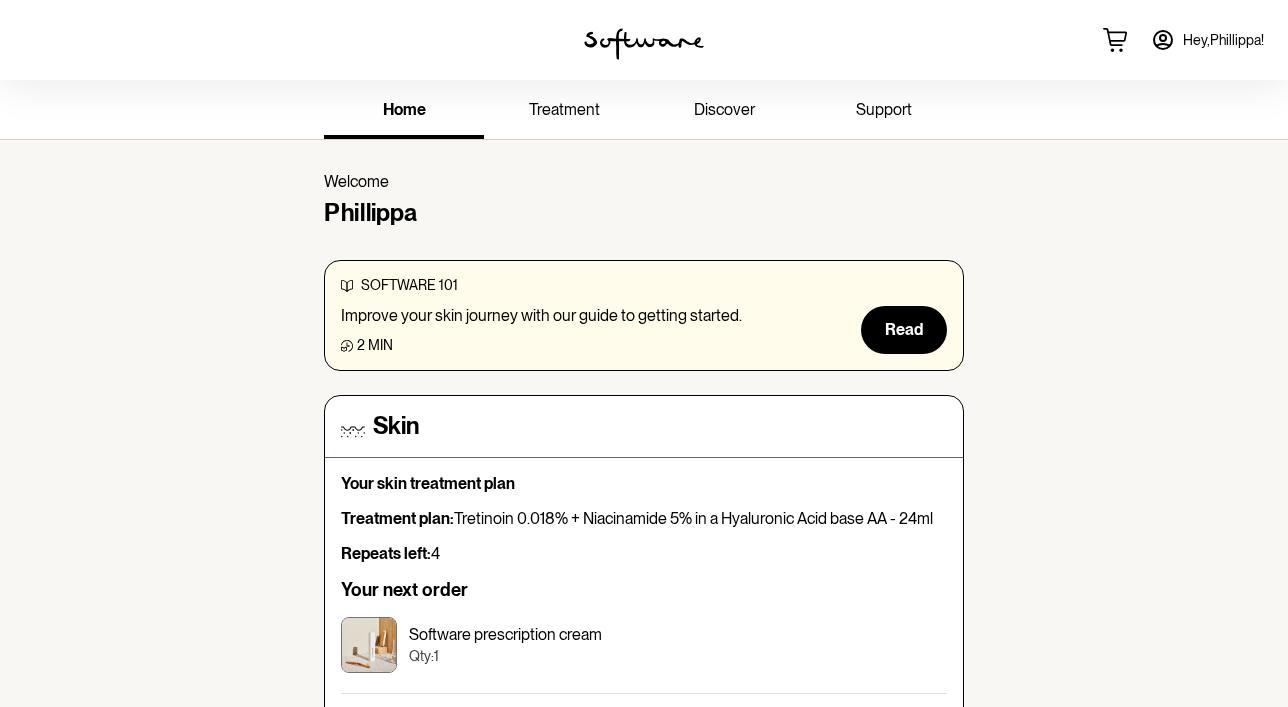 scroll, scrollTop: 0, scrollLeft: 0, axis: both 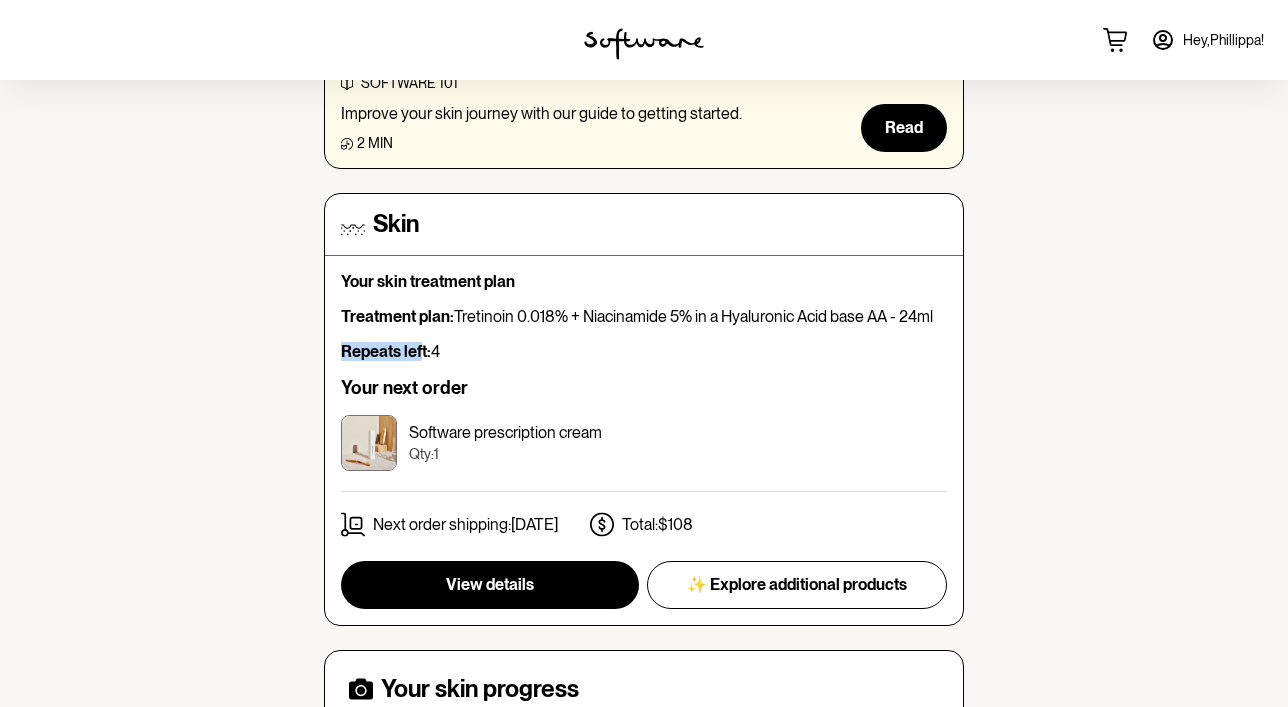 drag, startPoint x: 412, startPoint y: 332, endPoint x: 420, endPoint y: 356, distance: 25.298222 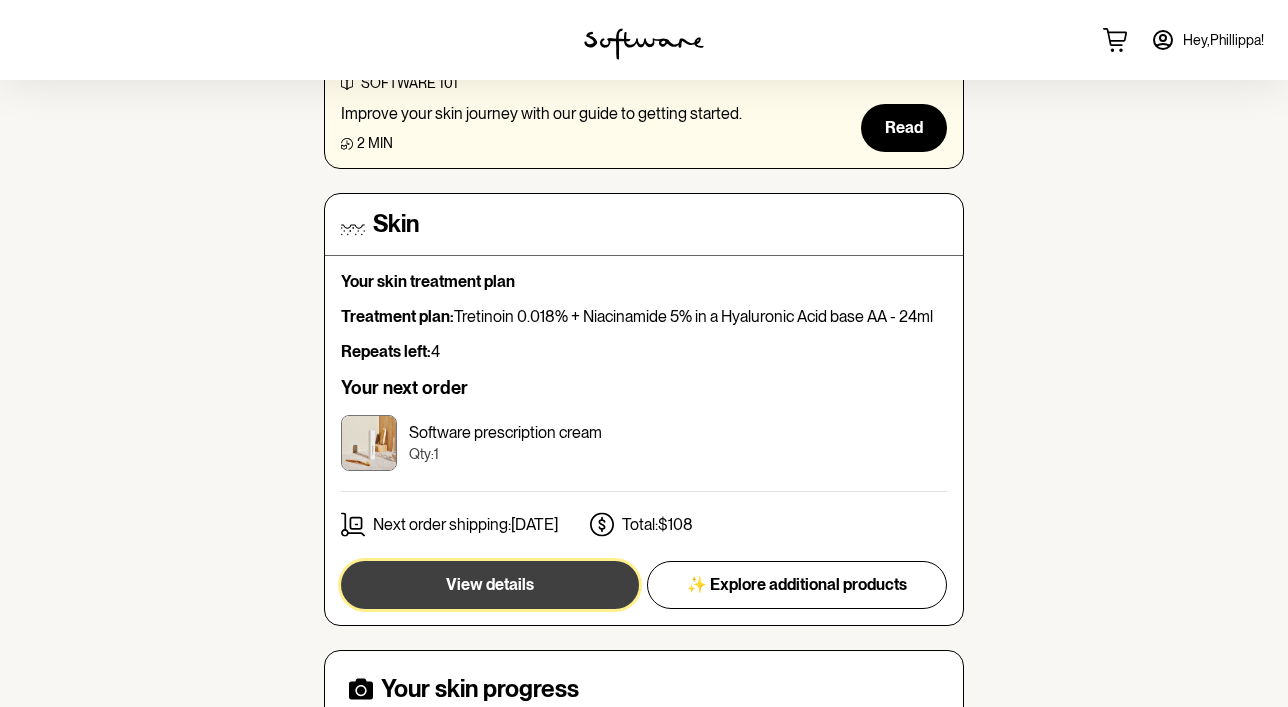 click on "View details" at bounding box center [490, 584] 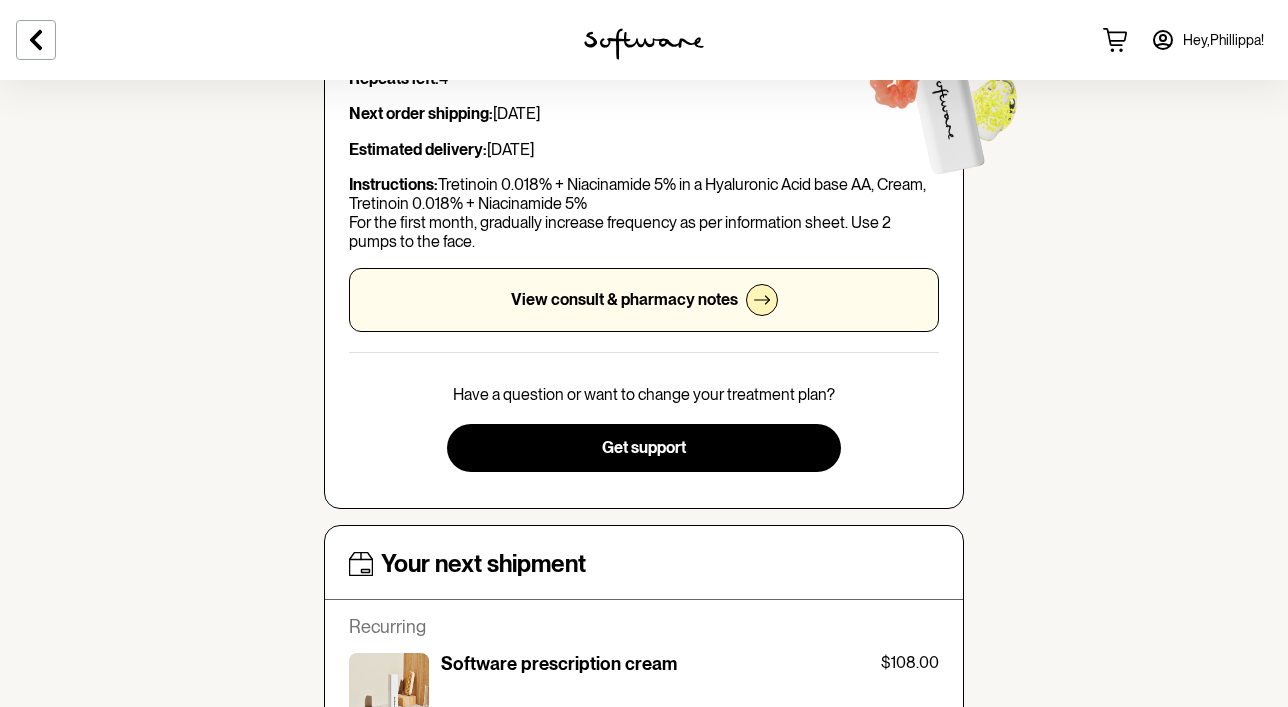 scroll, scrollTop: 175, scrollLeft: 0, axis: vertical 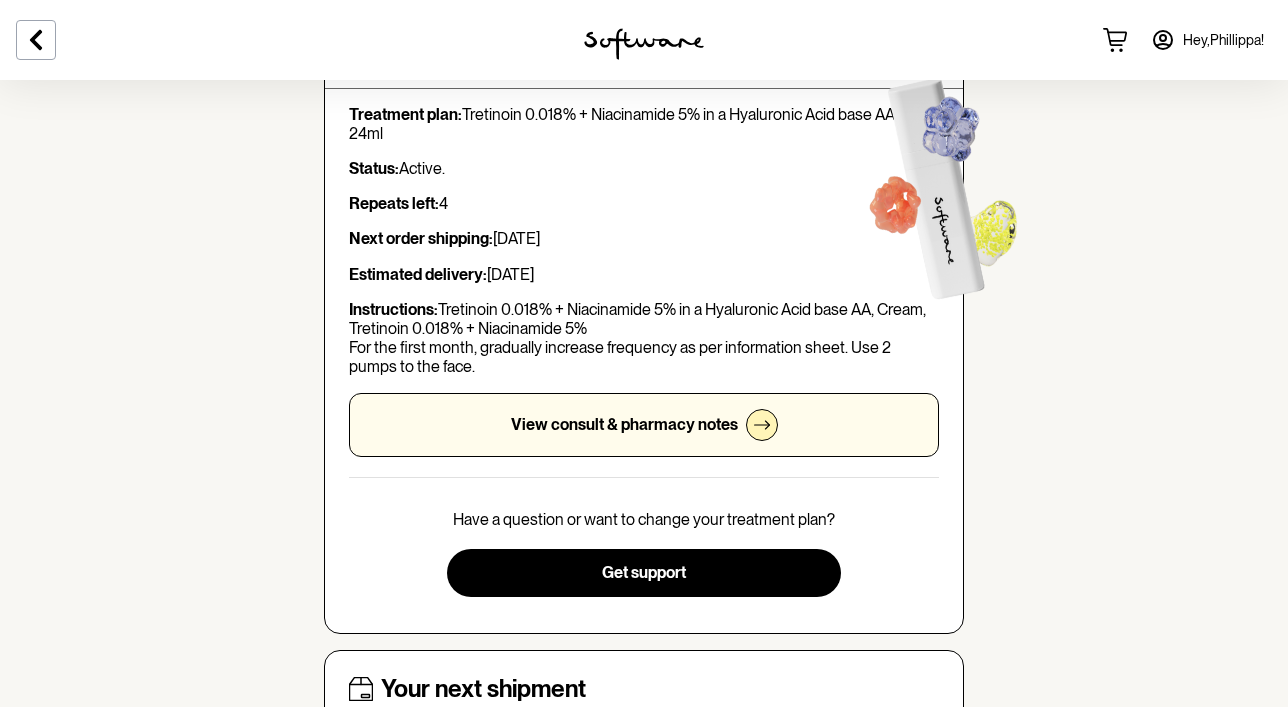 click on "View consult & pharmacy notes" at bounding box center (624, 424) 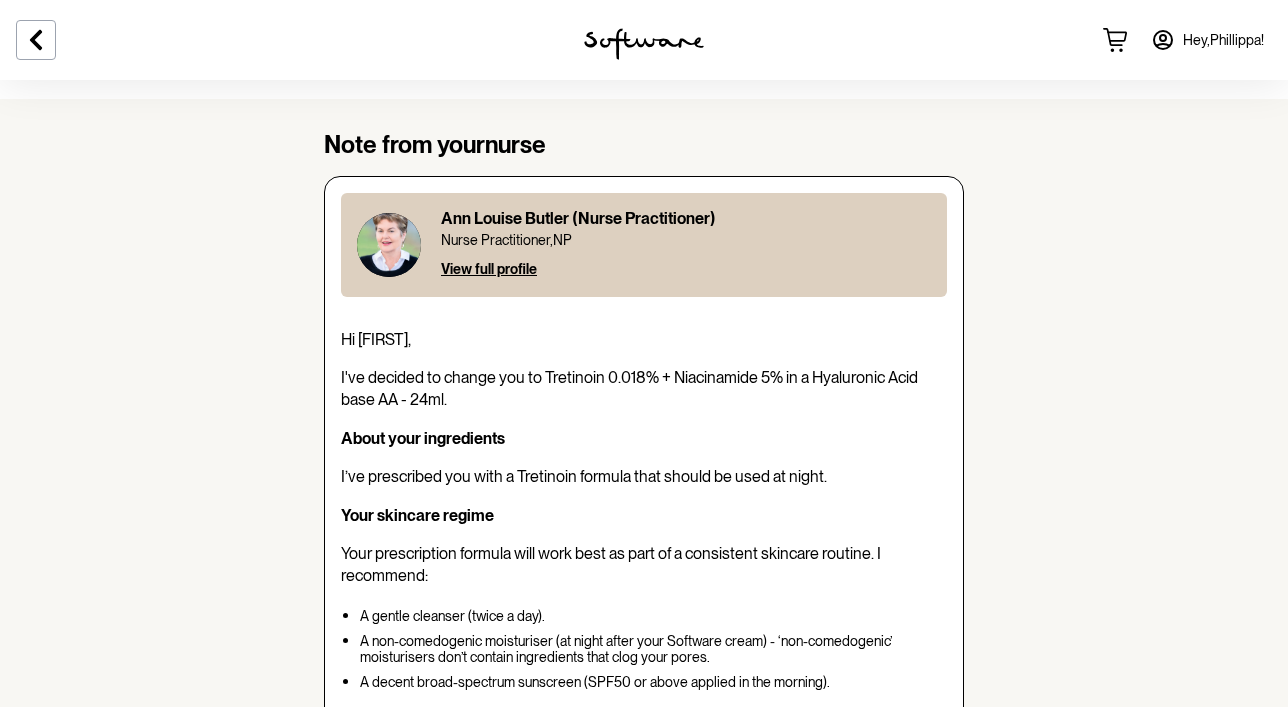 scroll, scrollTop: 0, scrollLeft: 0, axis: both 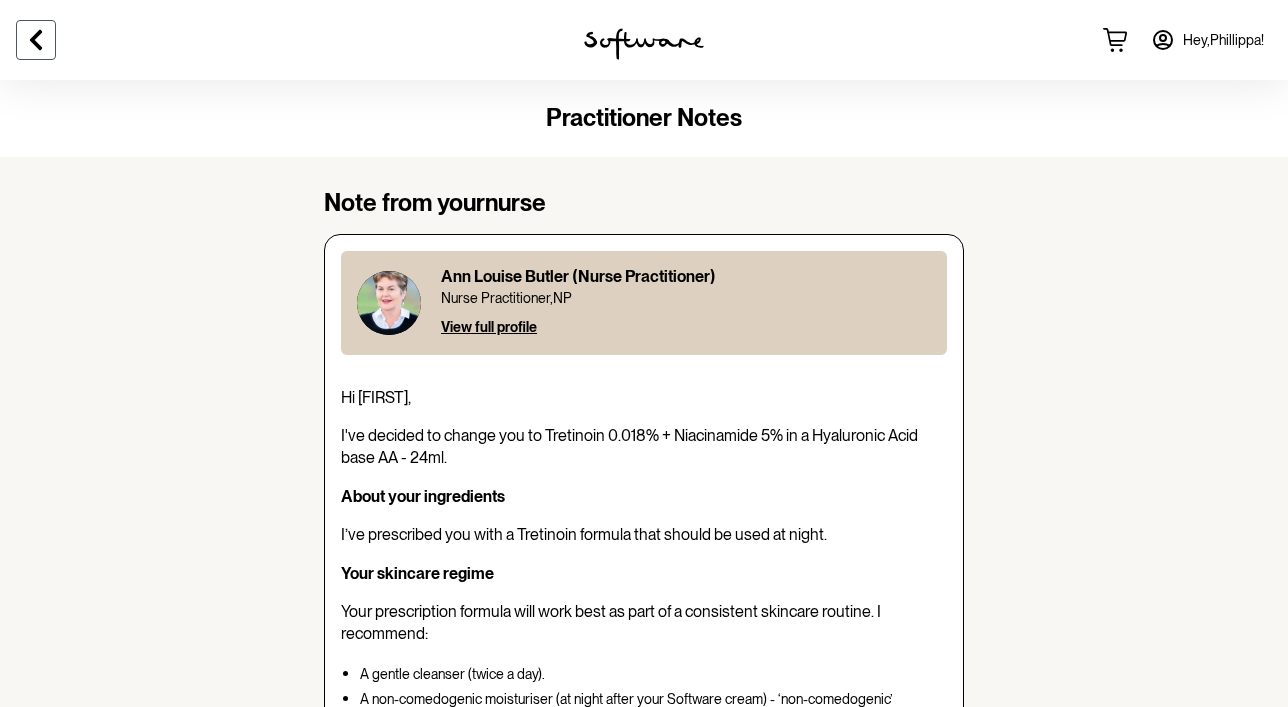 click 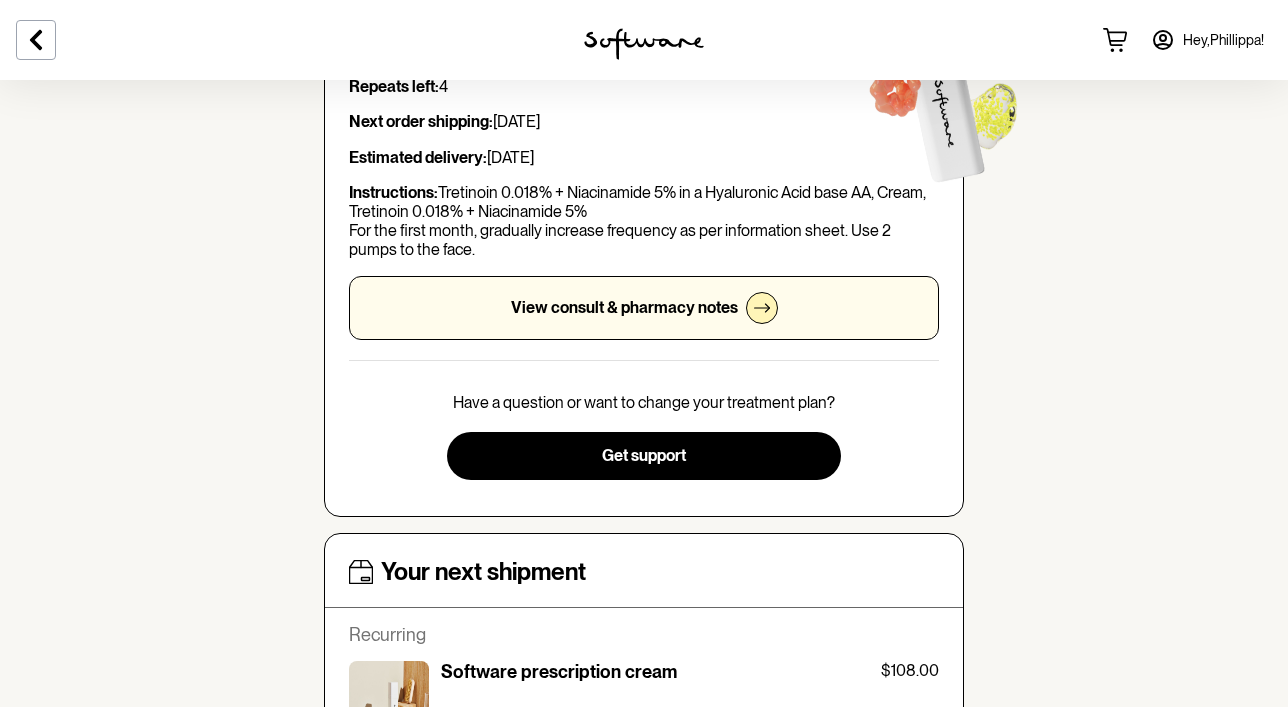 scroll, scrollTop: 293, scrollLeft: 0, axis: vertical 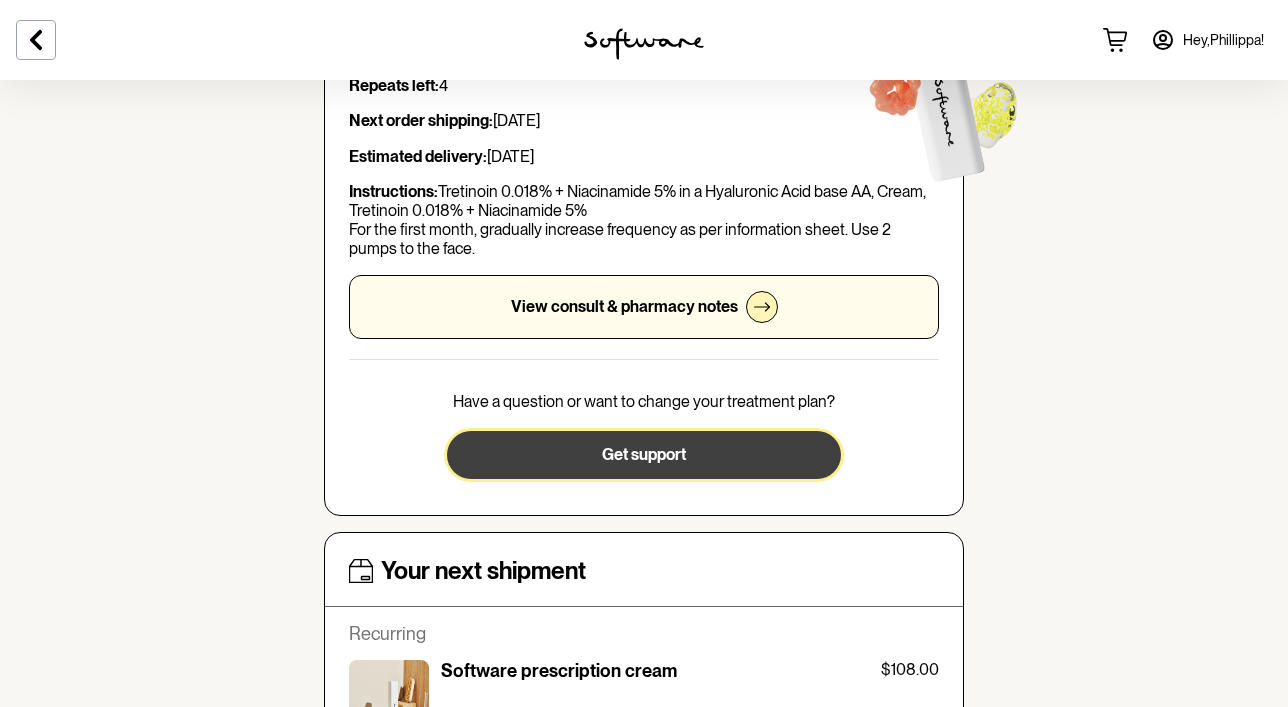 click on "Get support" at bounding box center [643, 455] 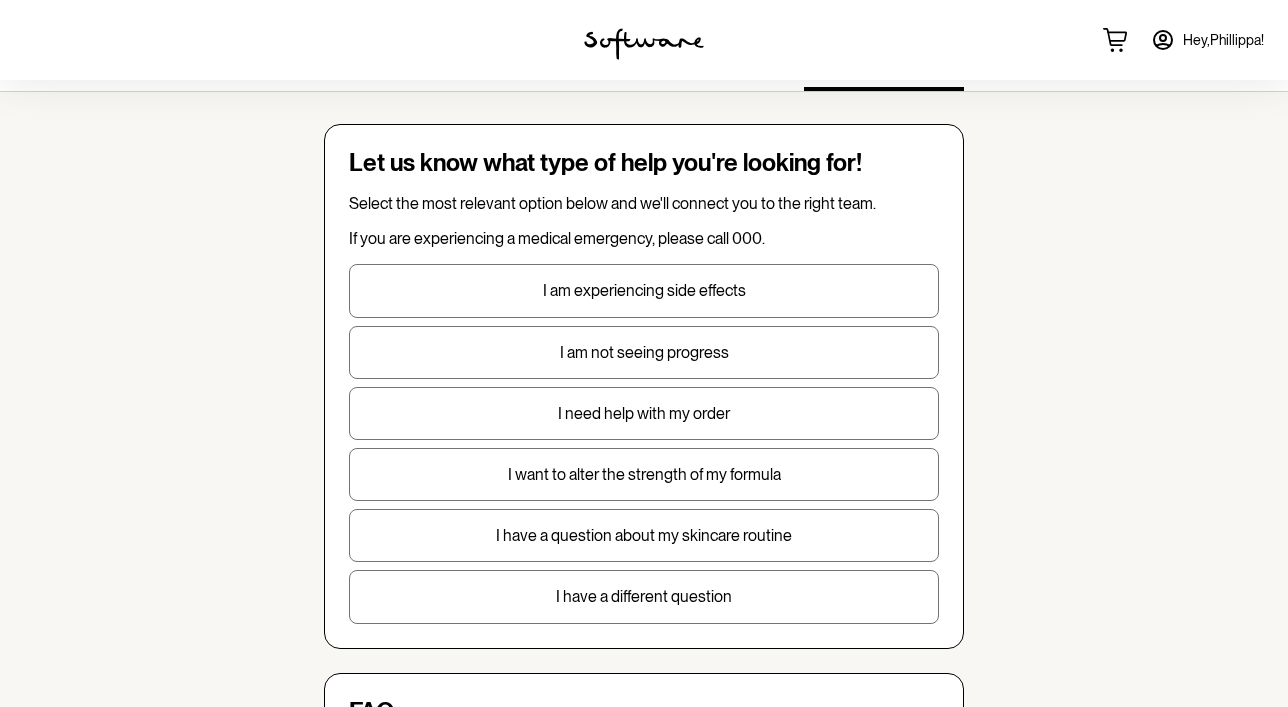 scroll, scrollTop: 57, scrollLeft: 0, axis: vertical 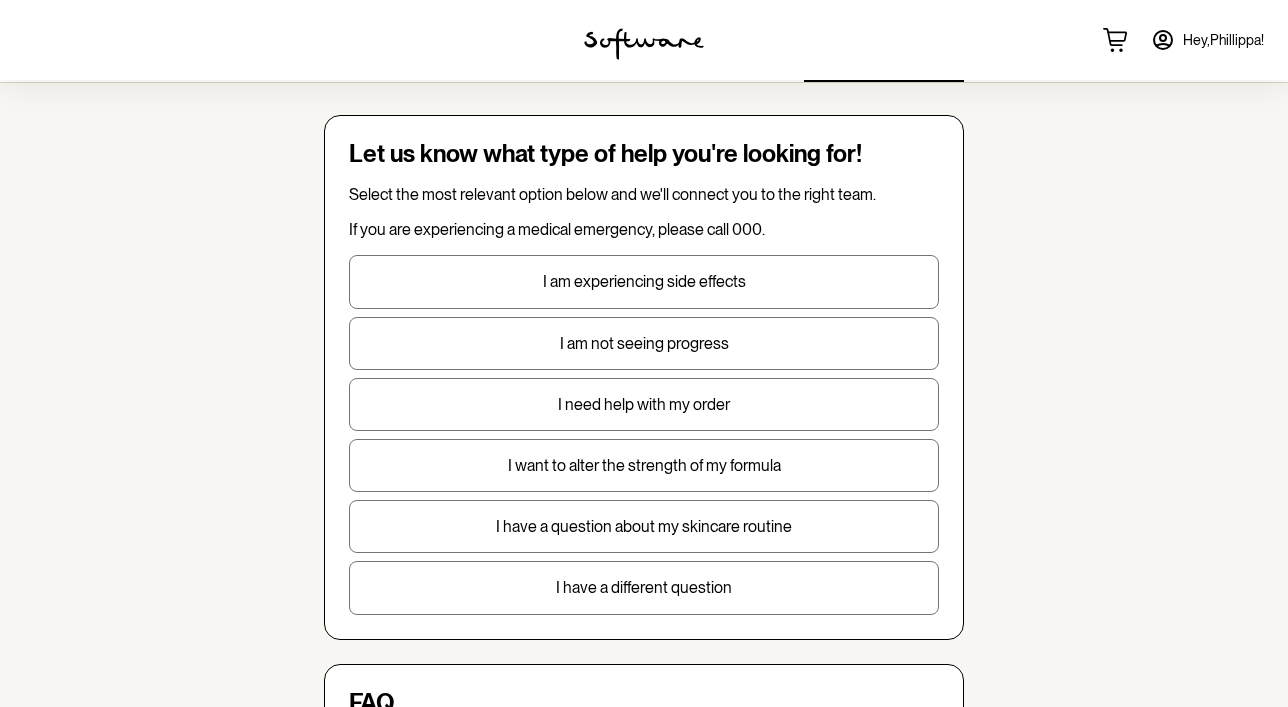 click on "I have a different question" at bounding box center [644, 587] 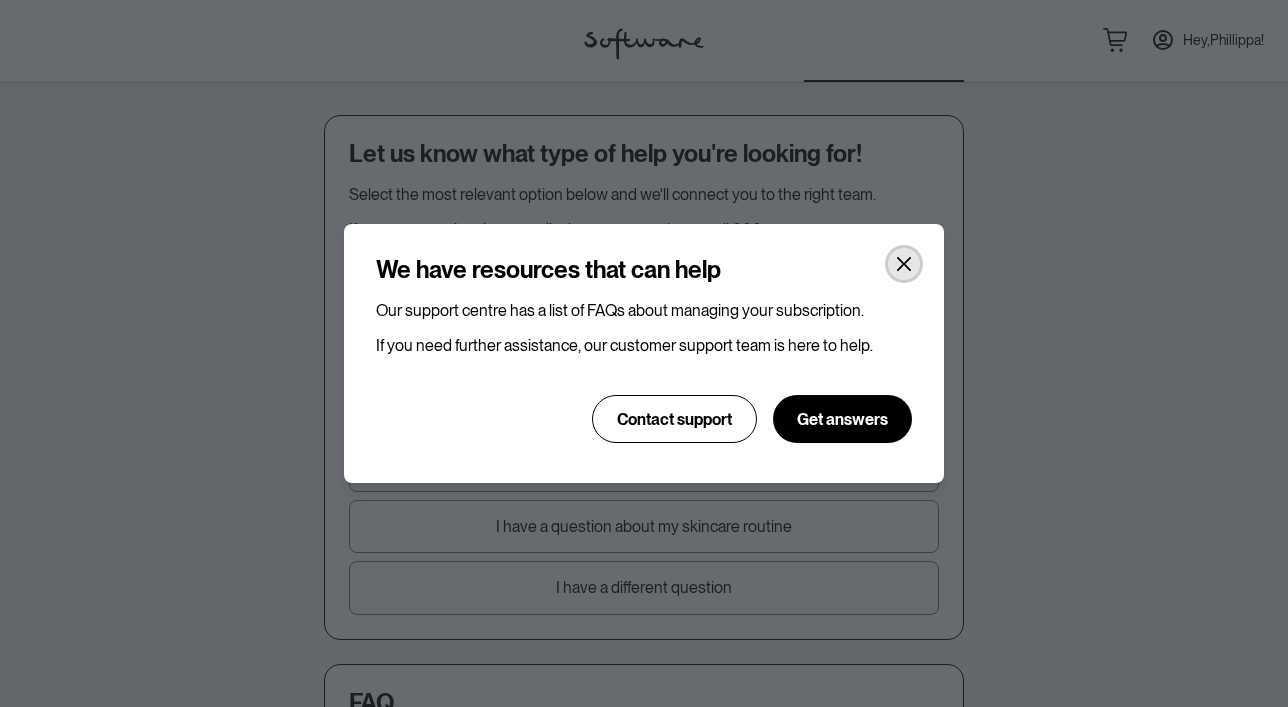 click at bounding box center (904, 264) 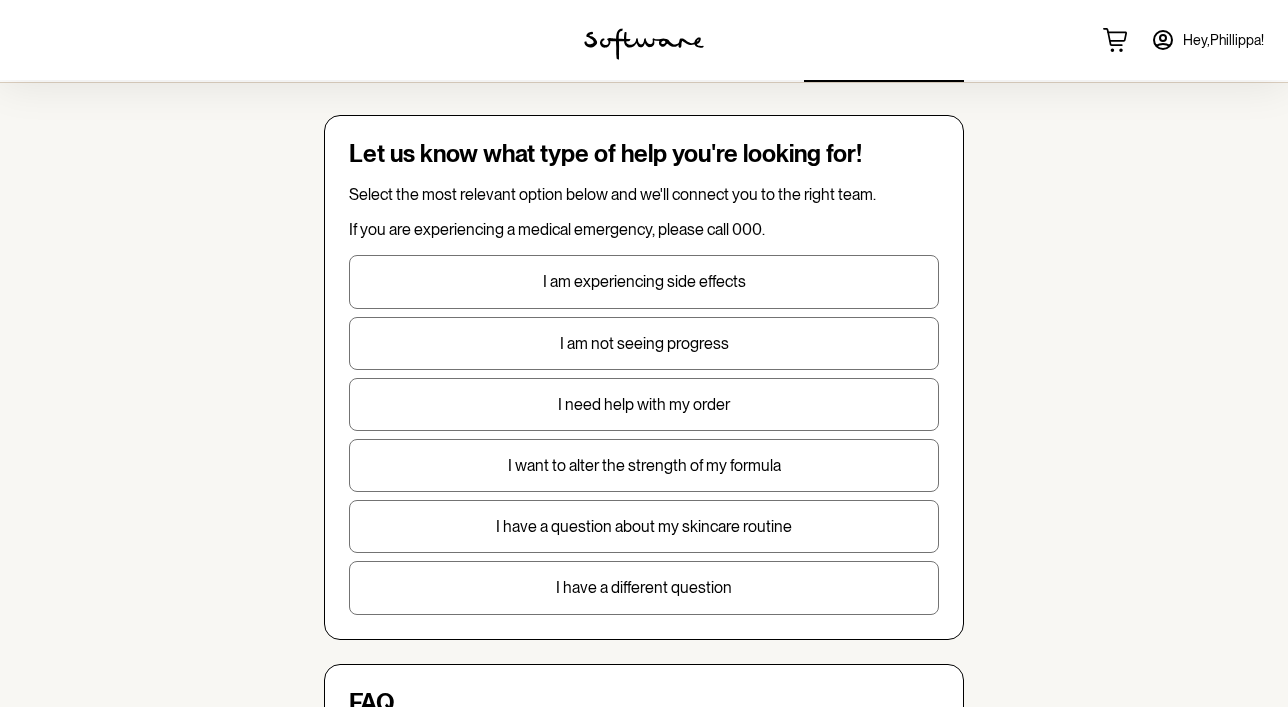 click on "I need help with my order" at bounding box center (644, 404) 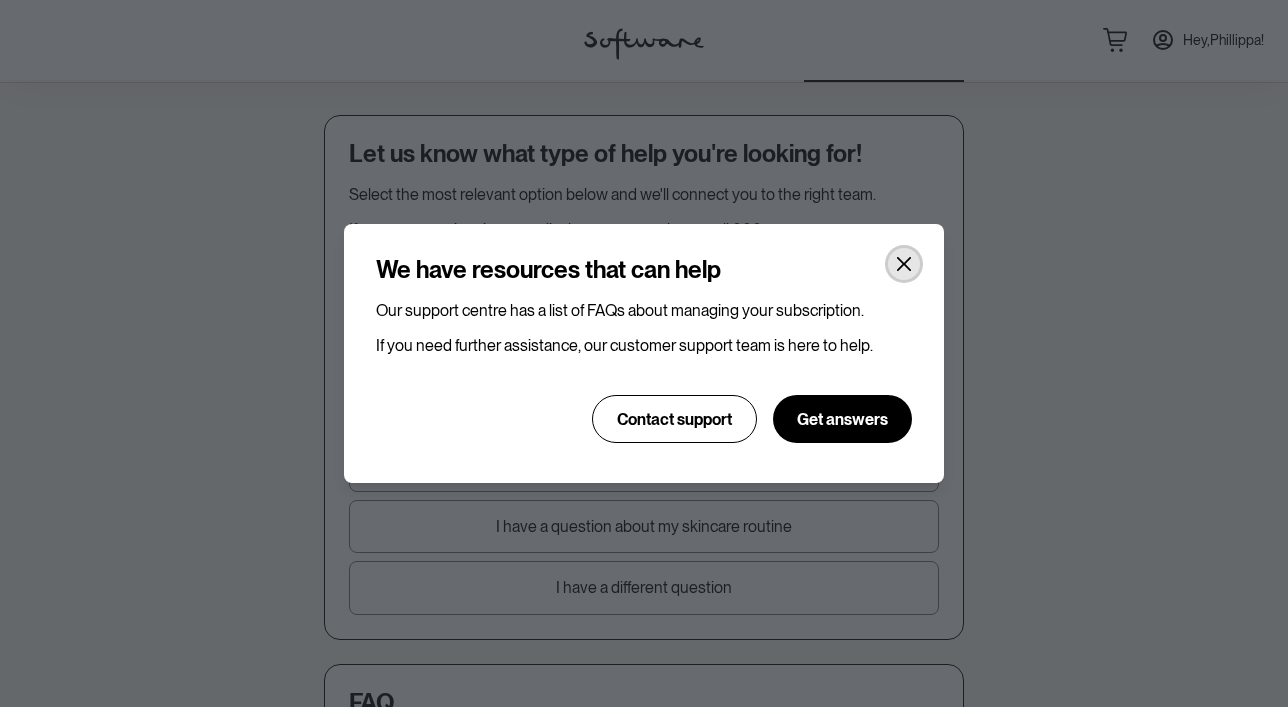 click 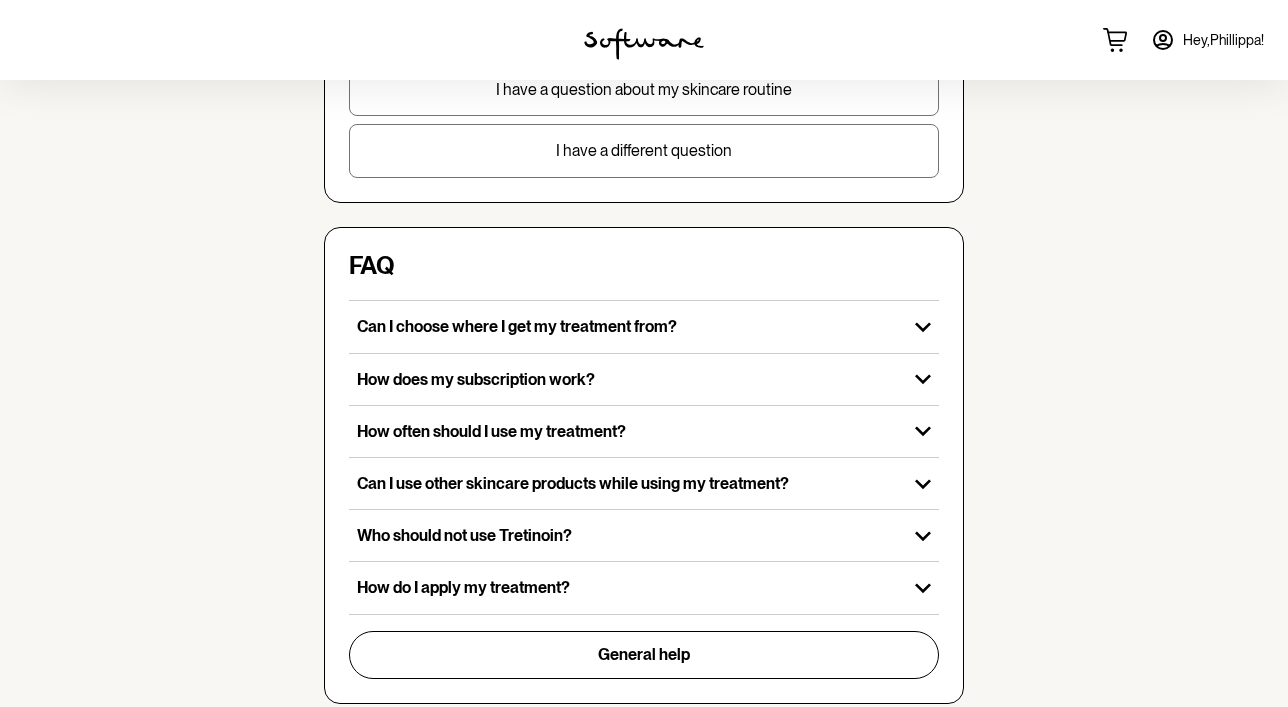 scroll, scrollTop: 710, scrollLeft: 0, axis: vertical 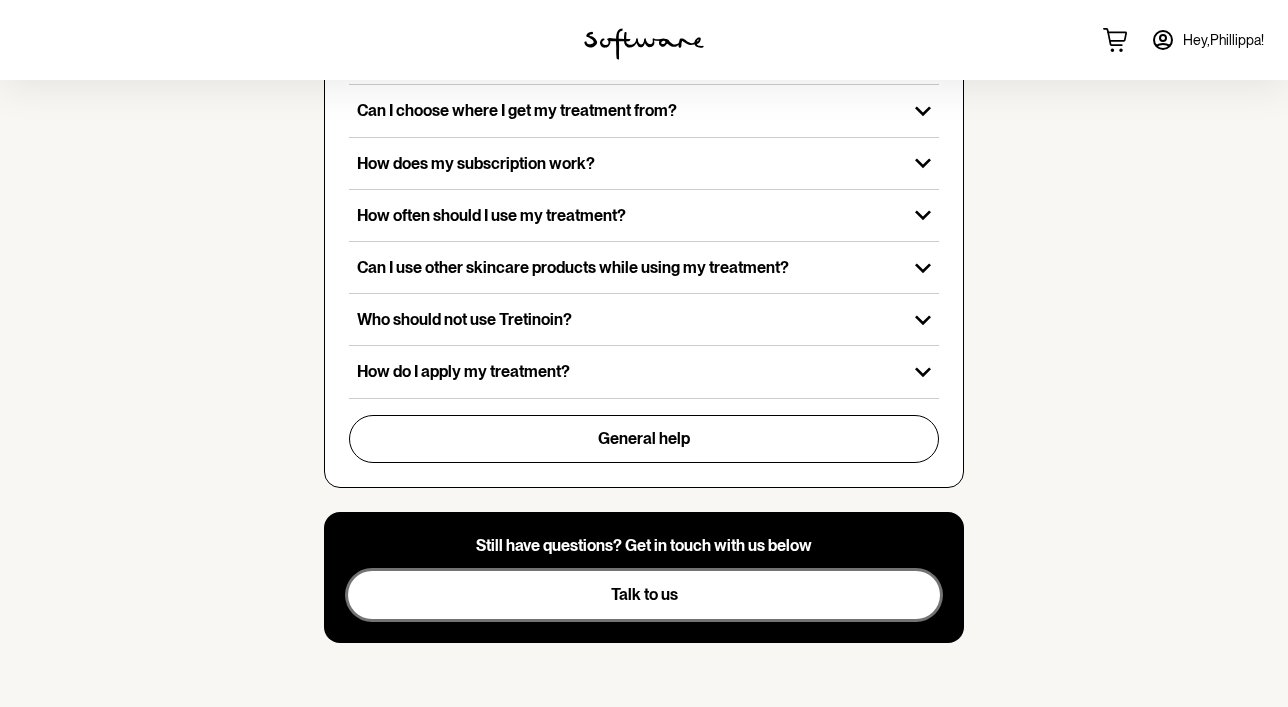 click on "Talk to us" at bounding box center [644, 595] 